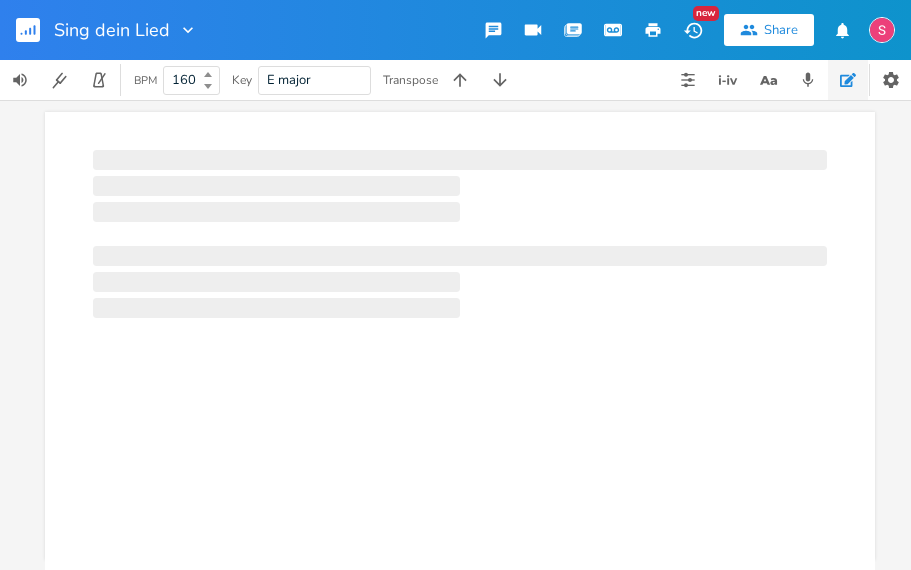 scroll, scrollTop: 0, scrollLeft: 0, axis: both 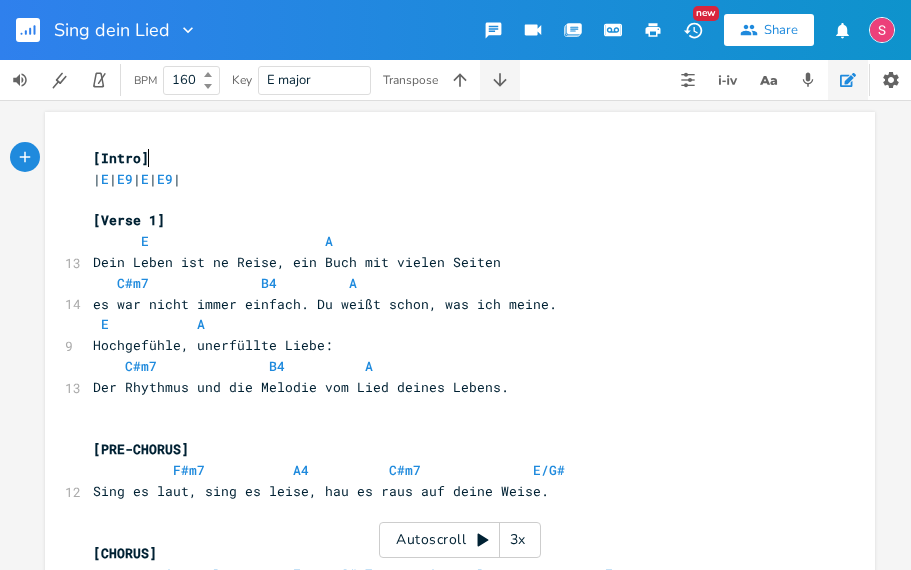 click at bounding box center (500, 80) 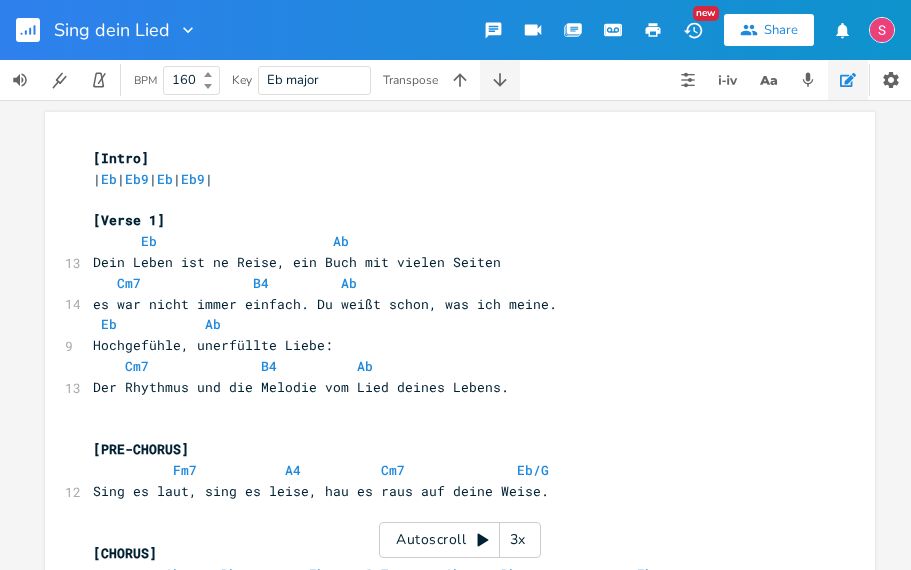 click at bounding box center (500, 80) 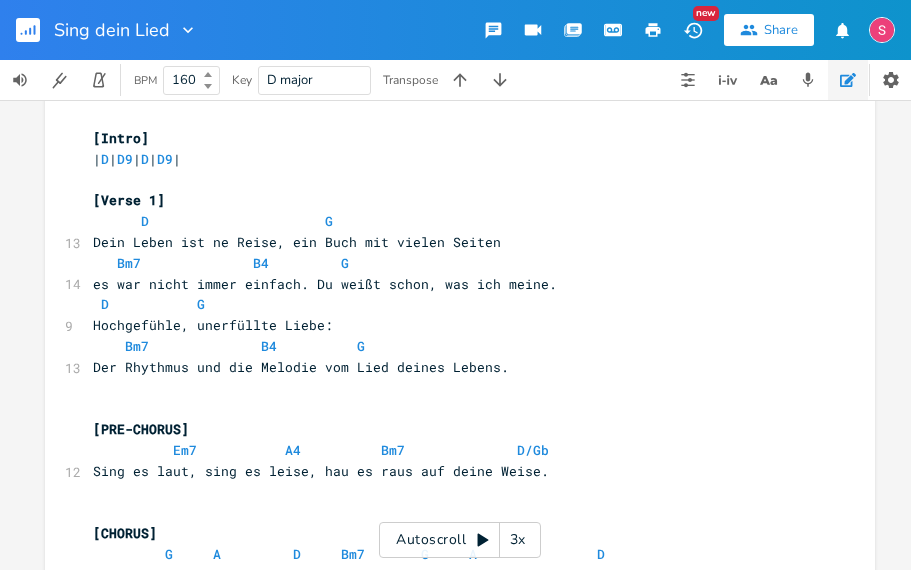 scroll, scrollTop: 22, scrollLeft: 0, axis: vertical 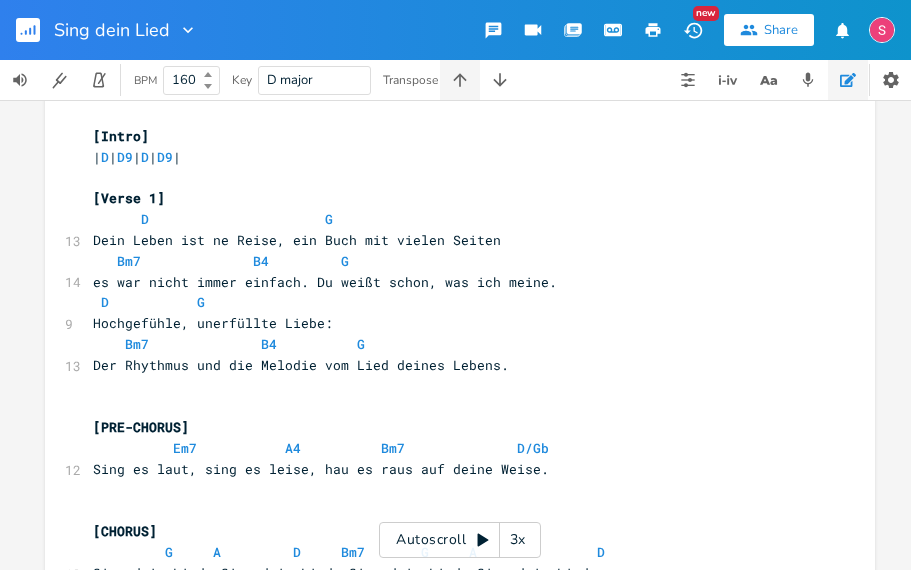 click 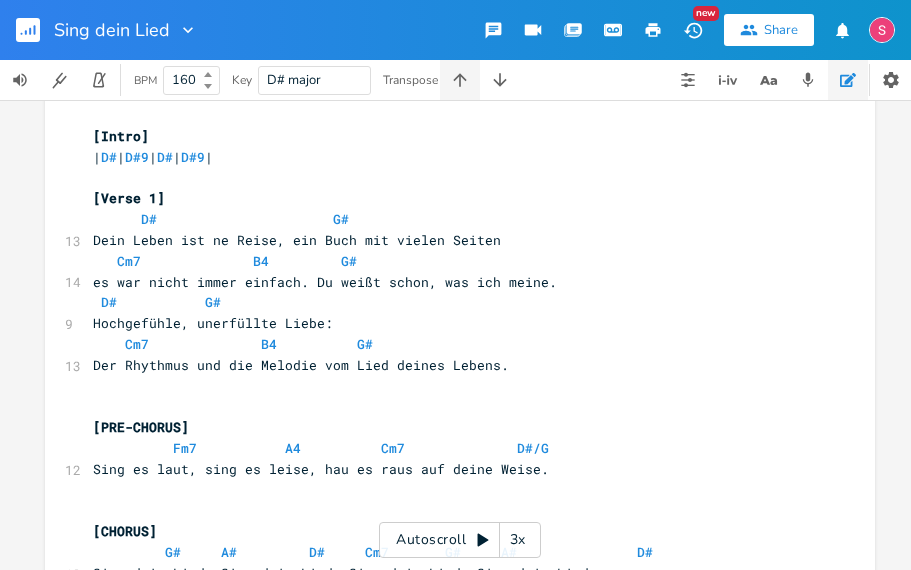 click 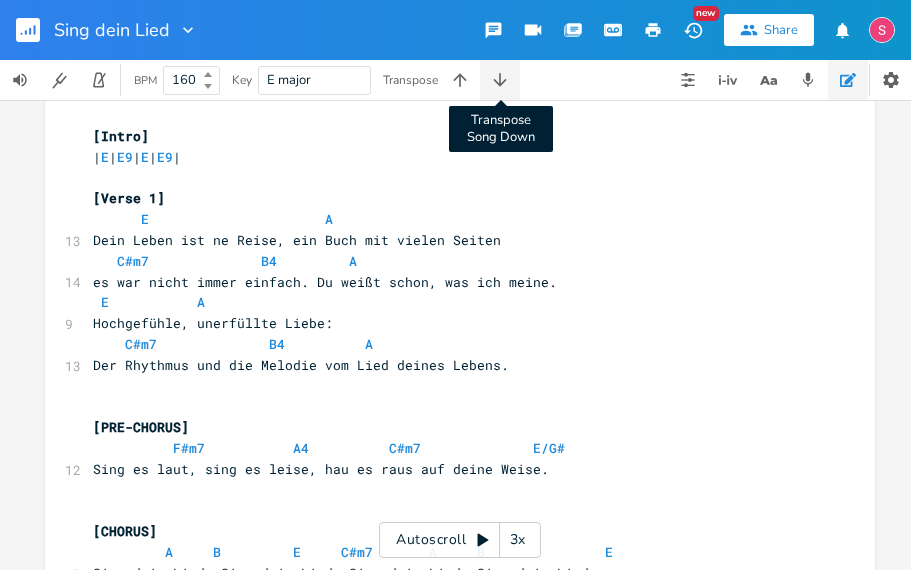 click 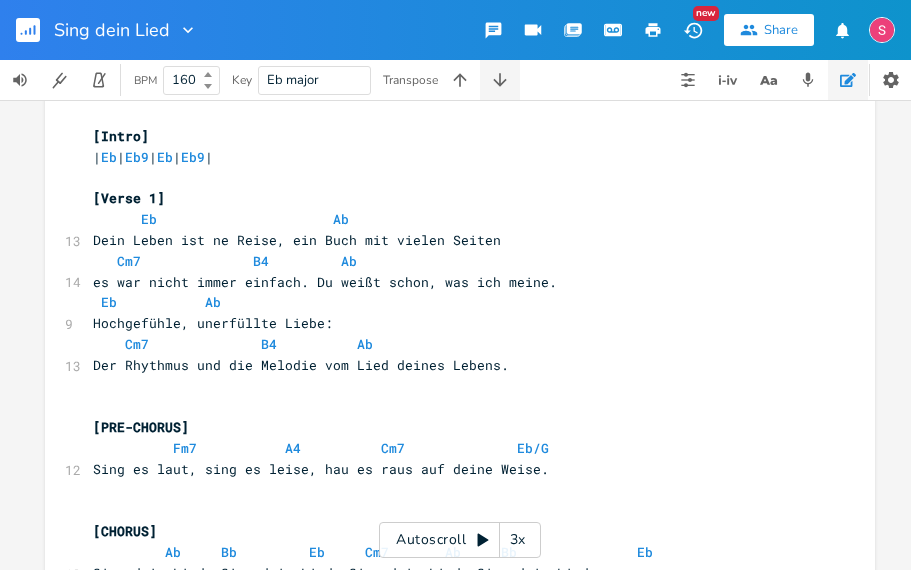 click 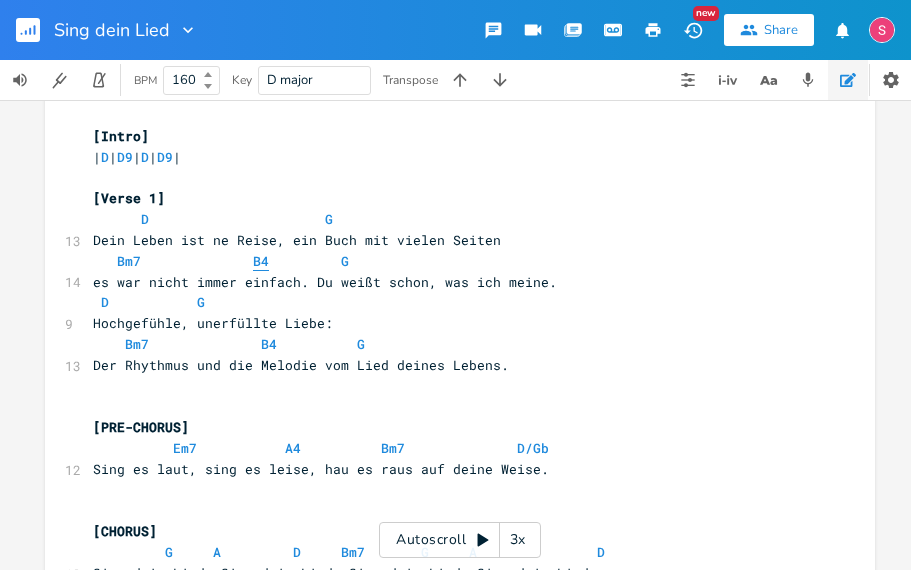 click on "B4" at bounding box center (261, 261) 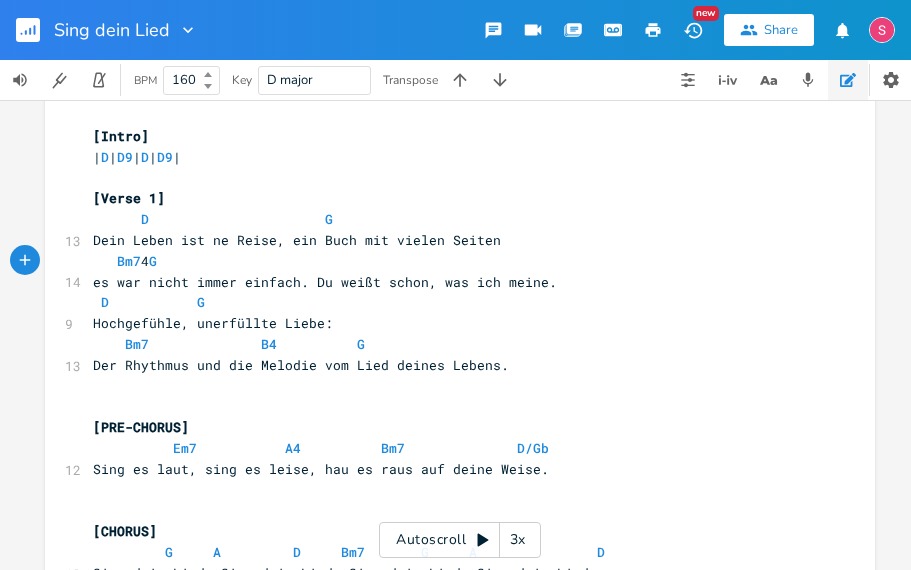type on "A" 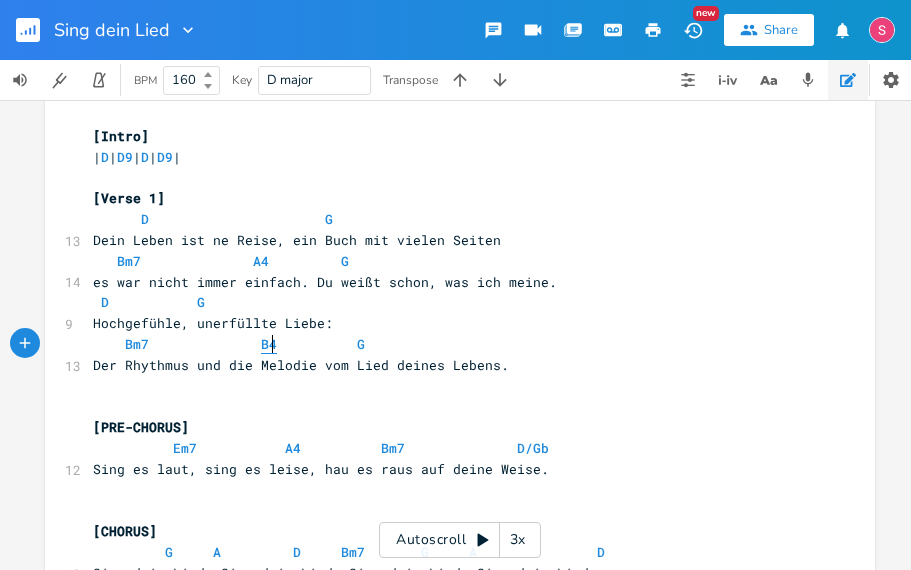 click on "B4" at bounding box center [269, 344] 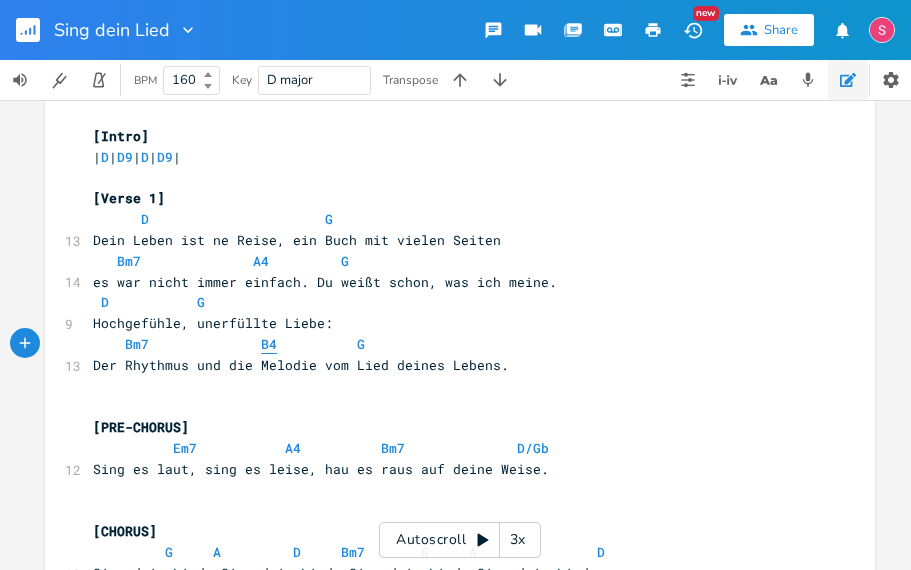 click on "B4" at bounding box center (269, 344) 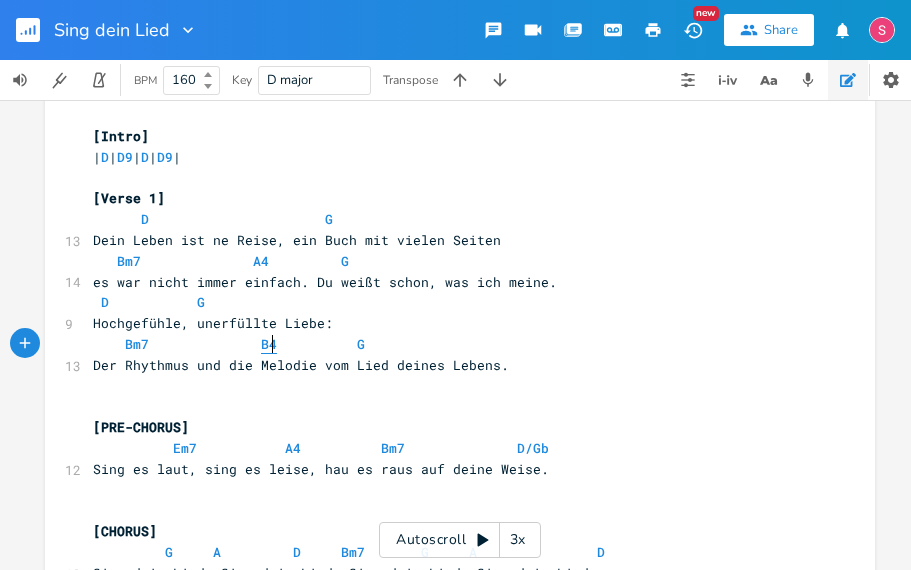 click on "B4" at bounding box center (269, 344) 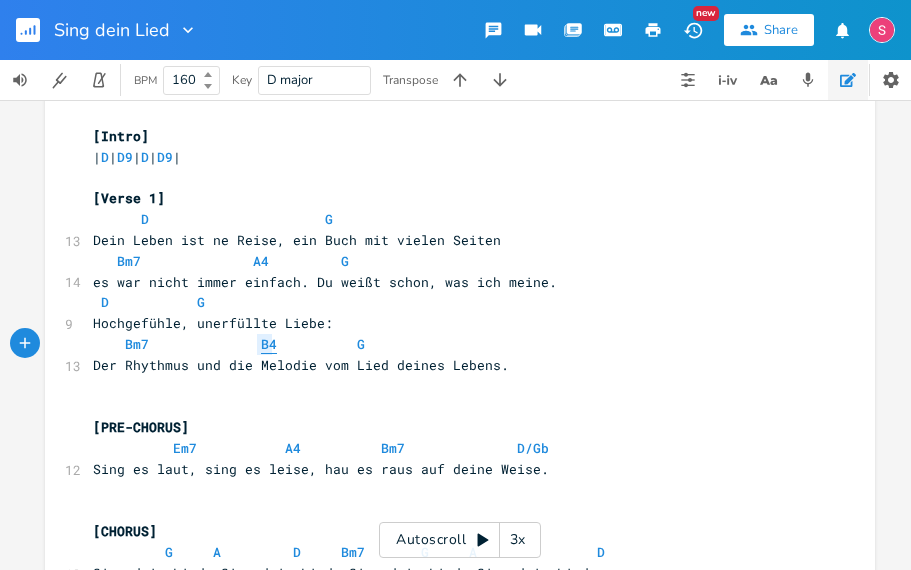 click on "B4" at bounding box center [269, 344] 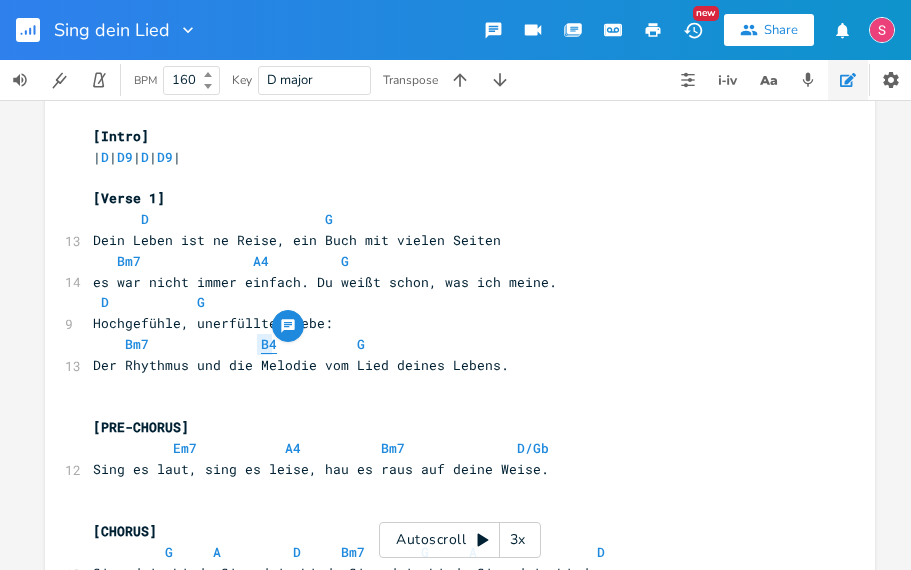 click on "B4" at bounding box center (269, 344) 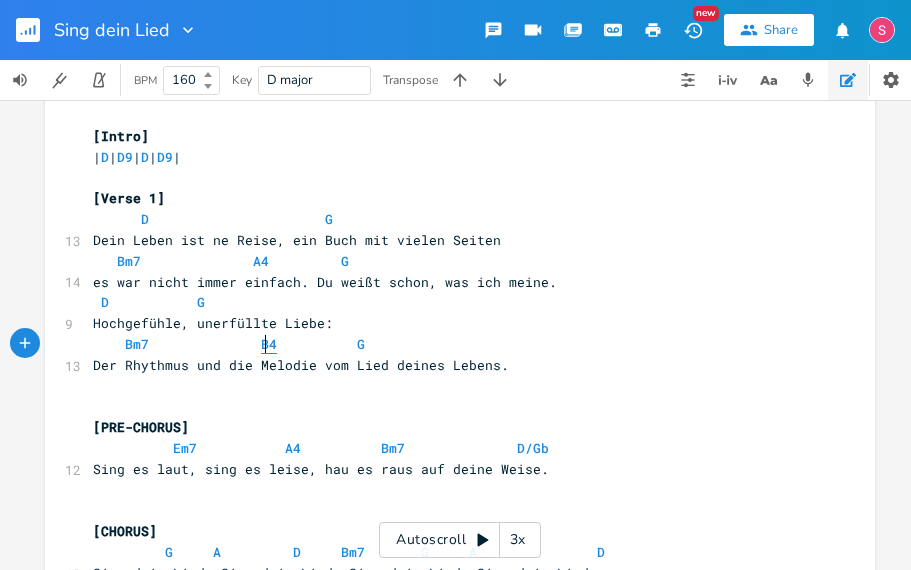 scroll, scrollTop: 1, scrollLeft: 20, axis: both 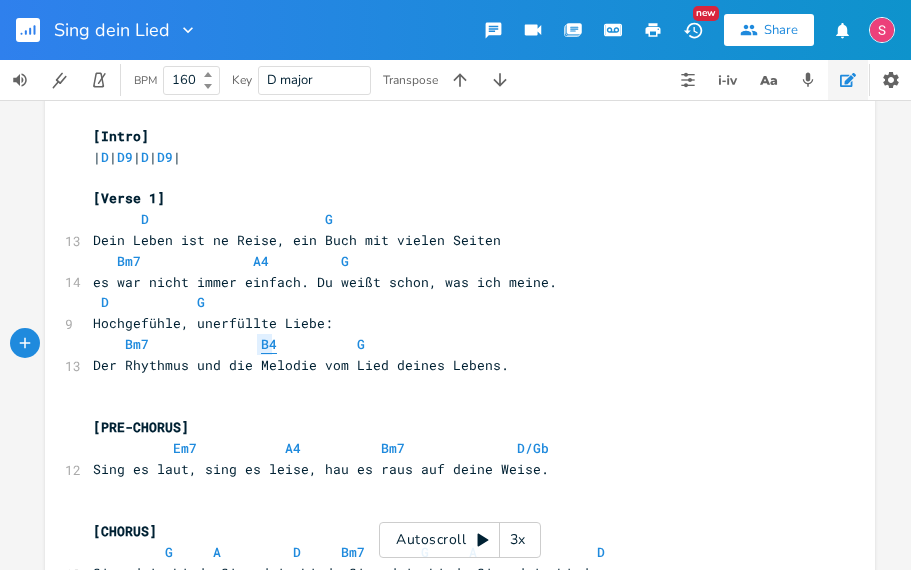 type on "Bm7              B4          G" 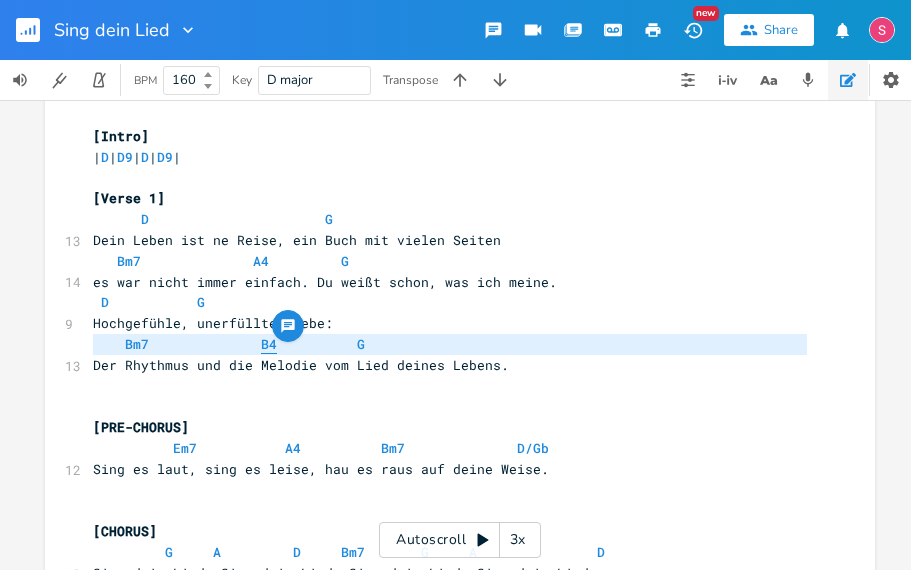 click on "B4" at bounding box center (269, 344) 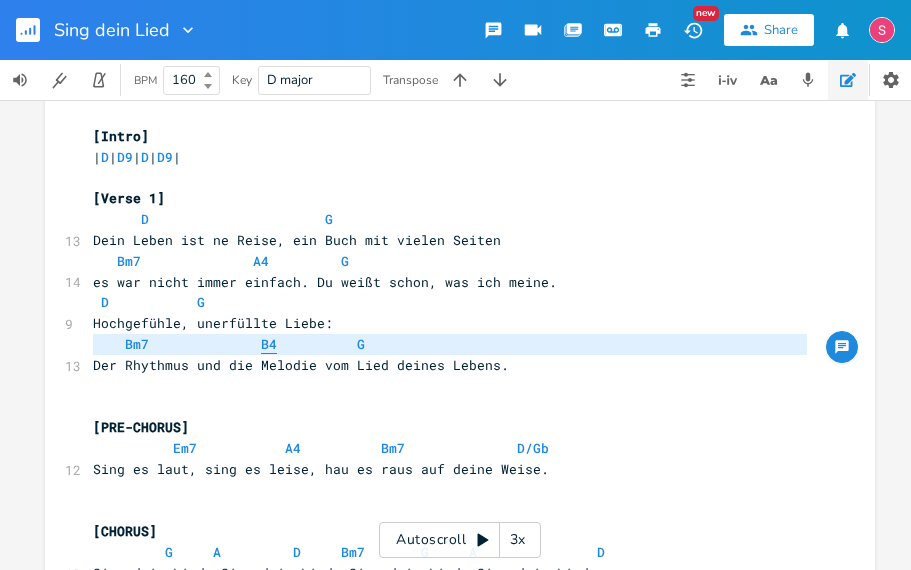 click on "B4" at bounding box center (269, 344) 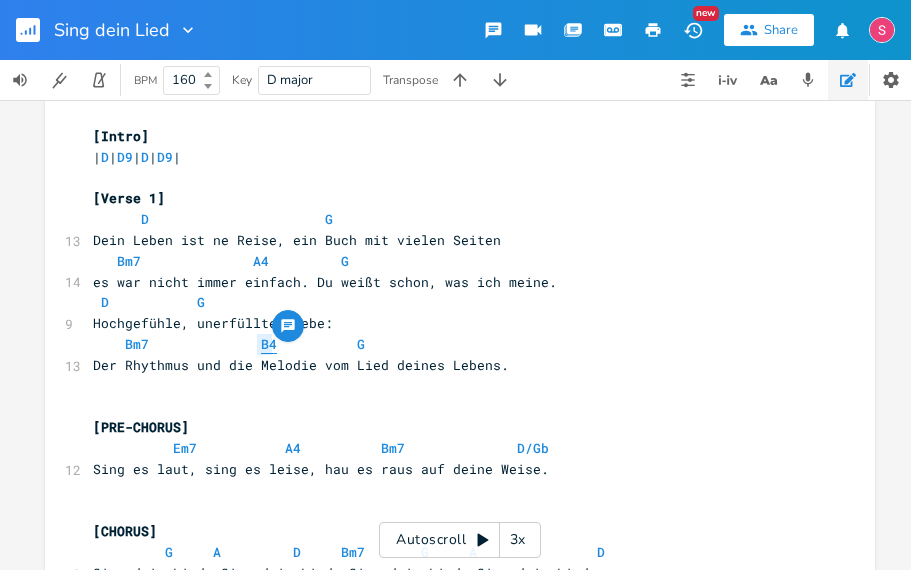 click on "B4" at bounding box center (269, 344) 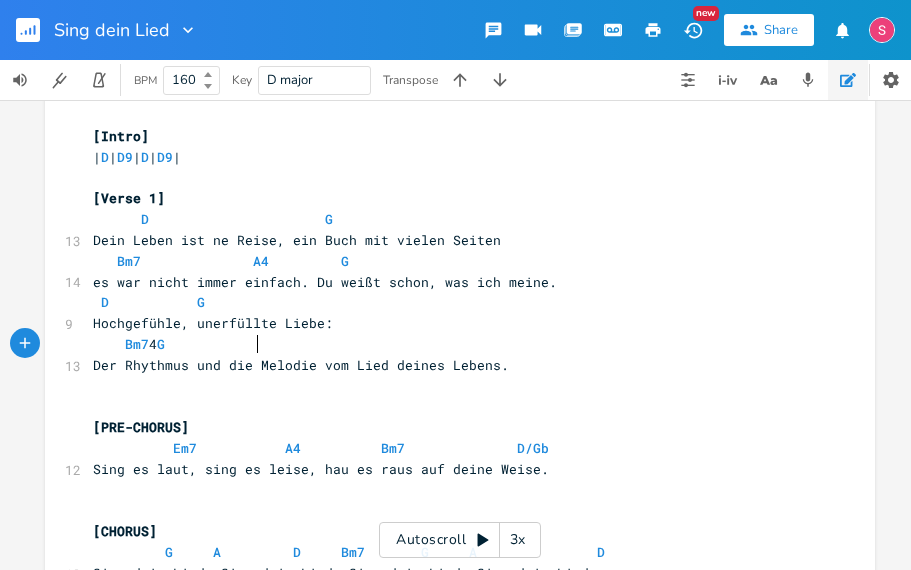 type on "A" 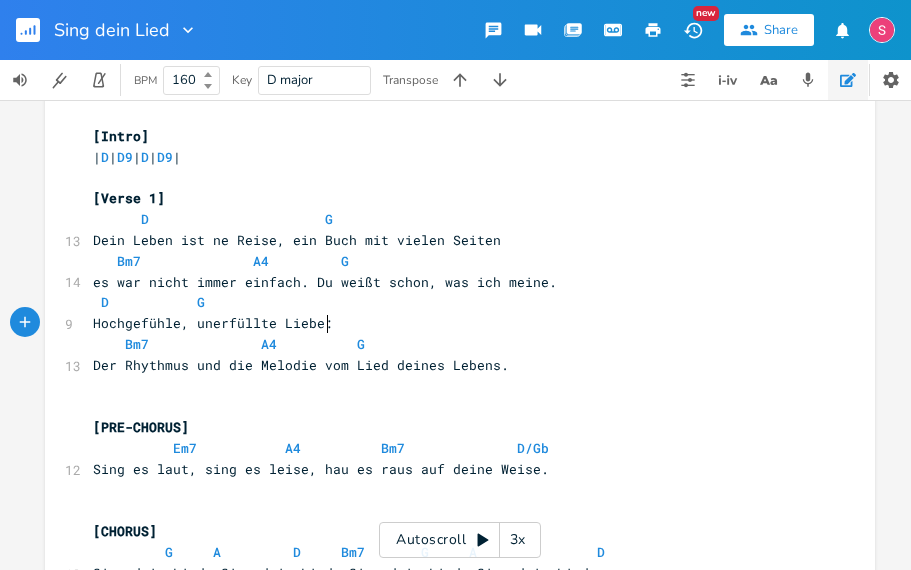 click on "Hochgefühle, unerfüllte Liebe:" at bounding box center (450, 323) 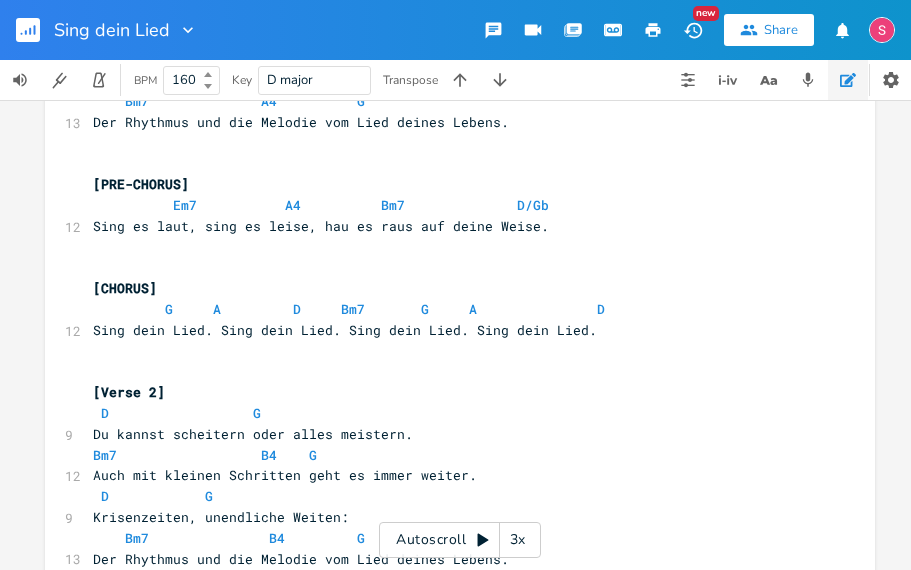 scroll, scrollTop: 275, scrollLeft: 0, axis: vertical 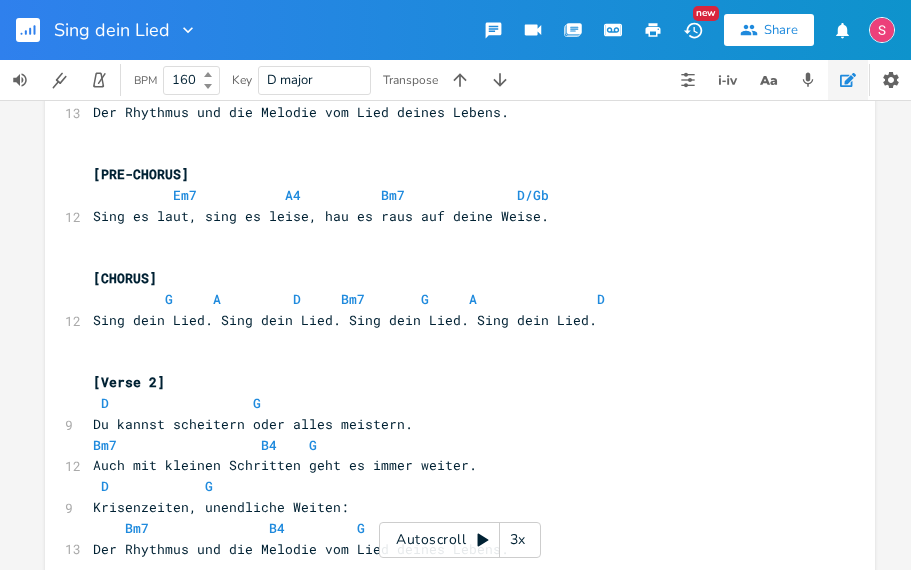 click on "Em7             A4            Bm7                D/Gb" at bounding box center [450, 195] 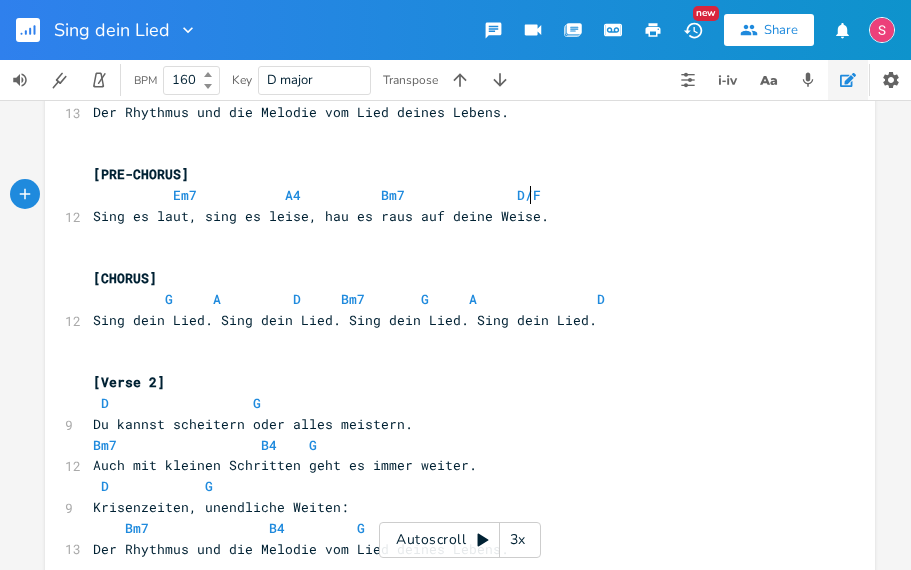 scroll, scrollTop: 7, scrollLeft: 8, axis: both 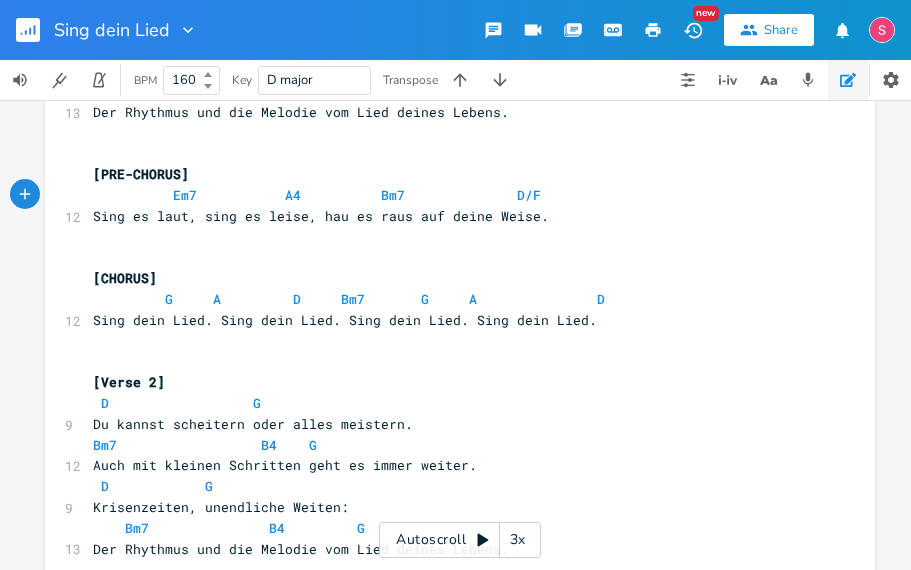 type on "F#" 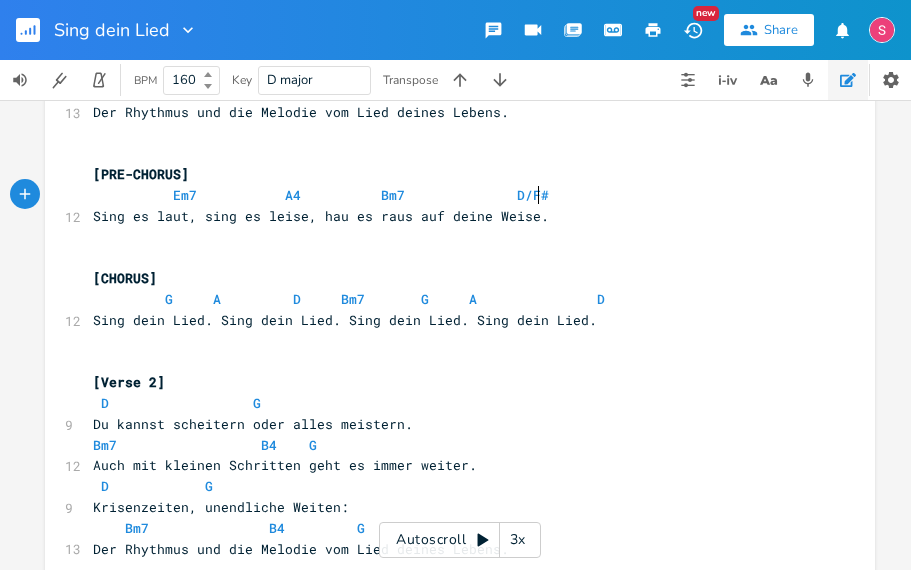 scroll, scrollTop: 7, scrollLeft: 0, axis: vertical 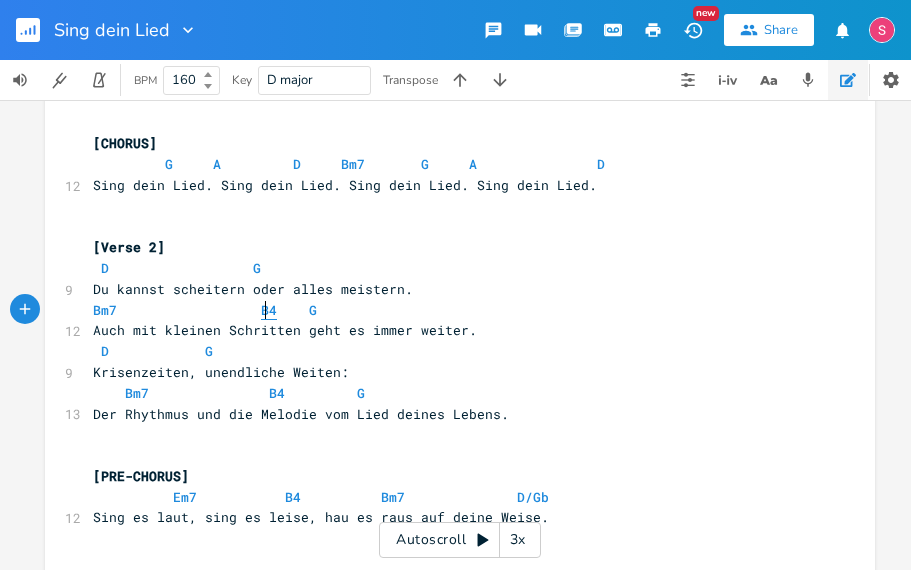 click on "B4" at bounding box center [269, 310] 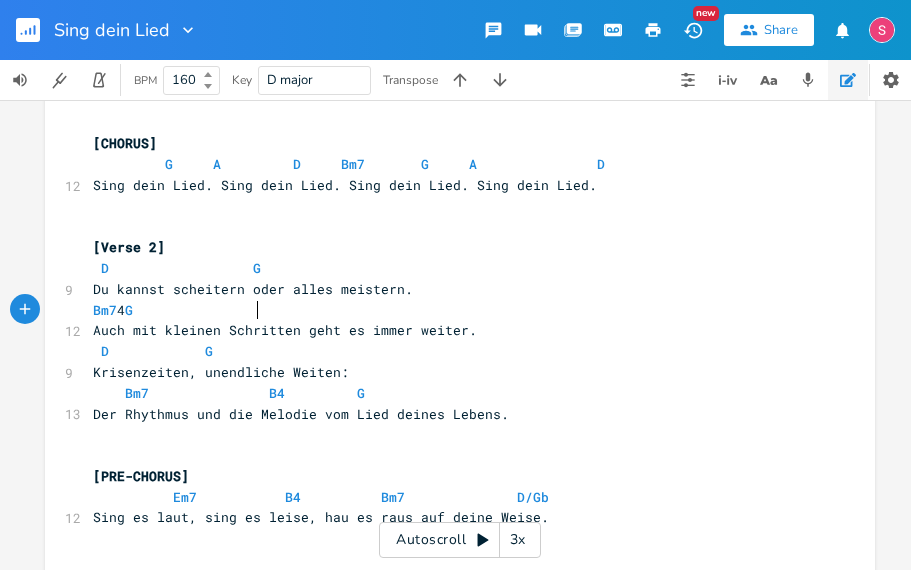 type on "A" 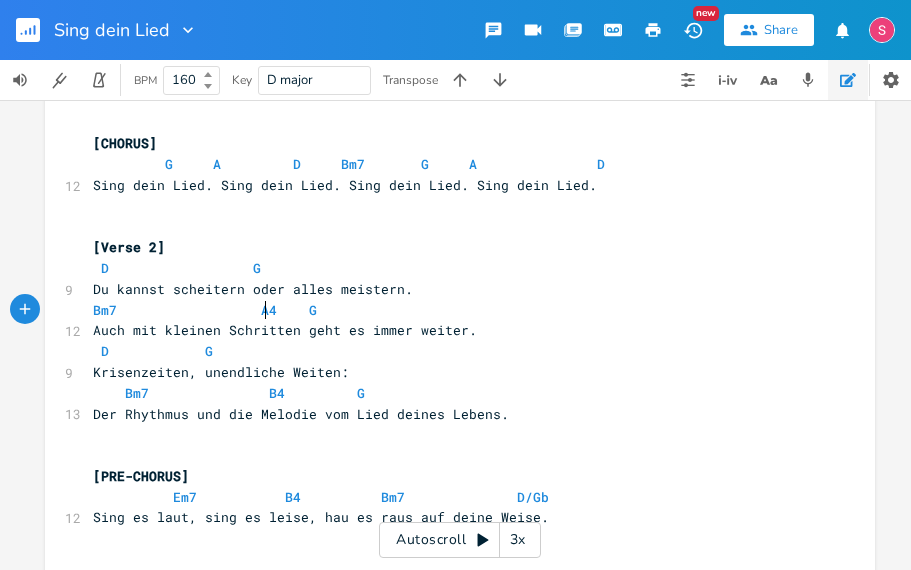scroll, scrollTop: 7, scrollLeft: 11, axis: both 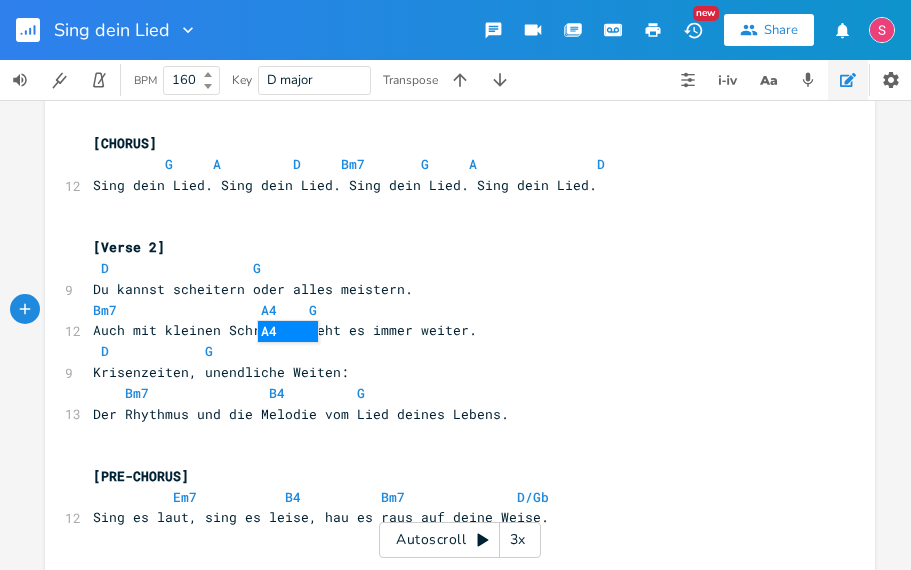 click on "Bm7                    A4      G" at bounding box center [450, 310] 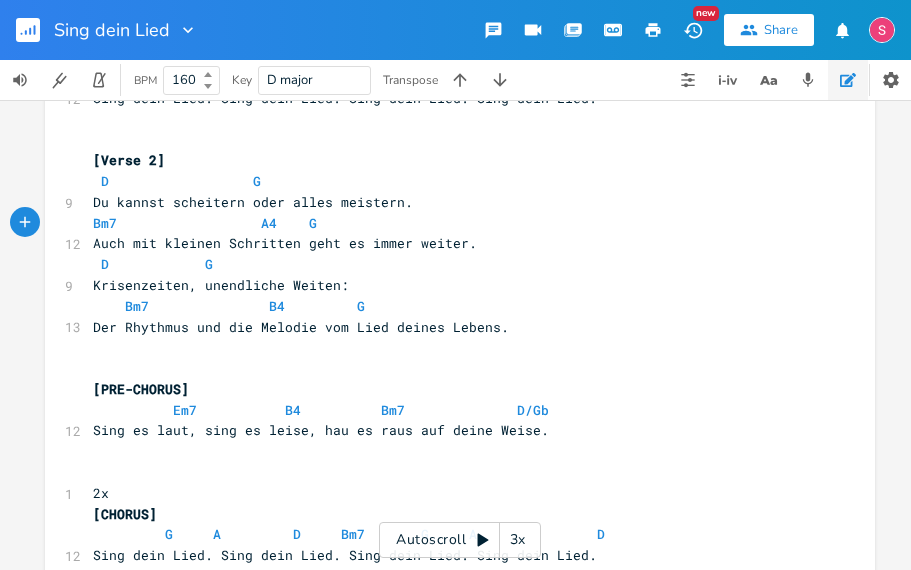 scroll, scrollTop: 499, scrollLeft: 0, axis: vertical 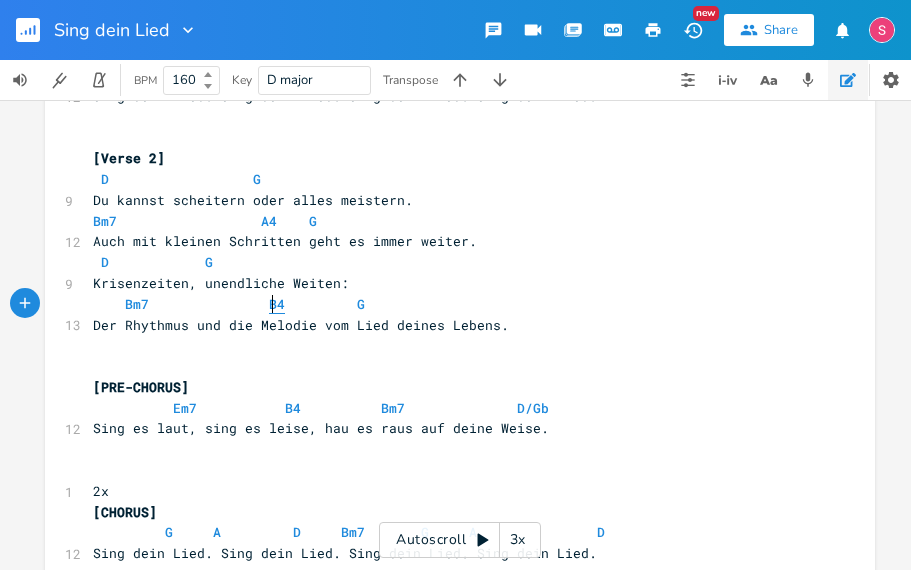 click on "B4" at bounding box center (277, 304) 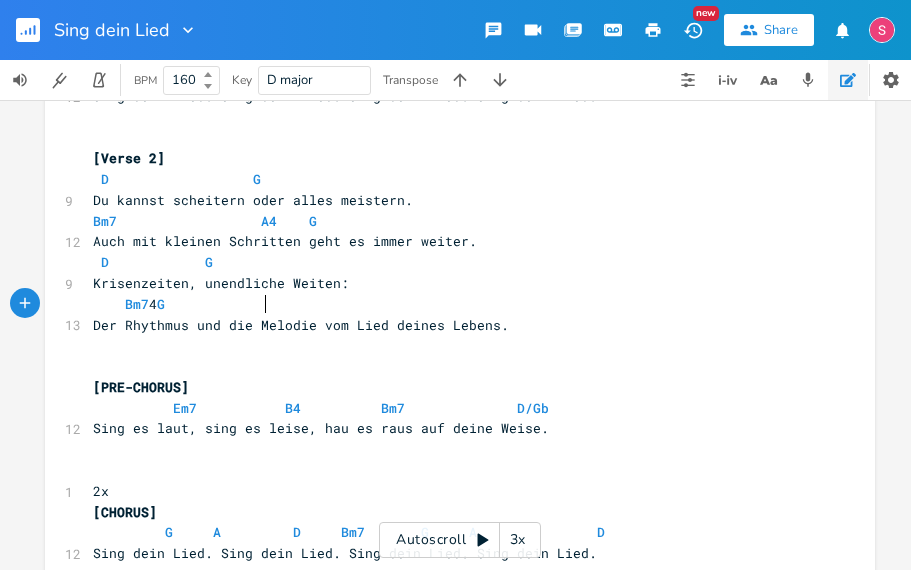 type on "A" 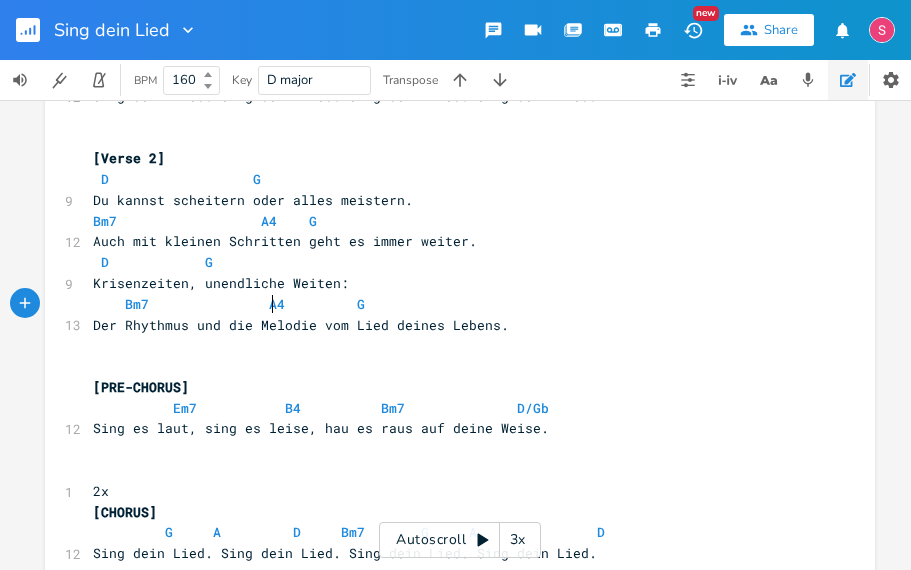 scroll, scrollTop: 7, scrollLeft: 11, axis: both 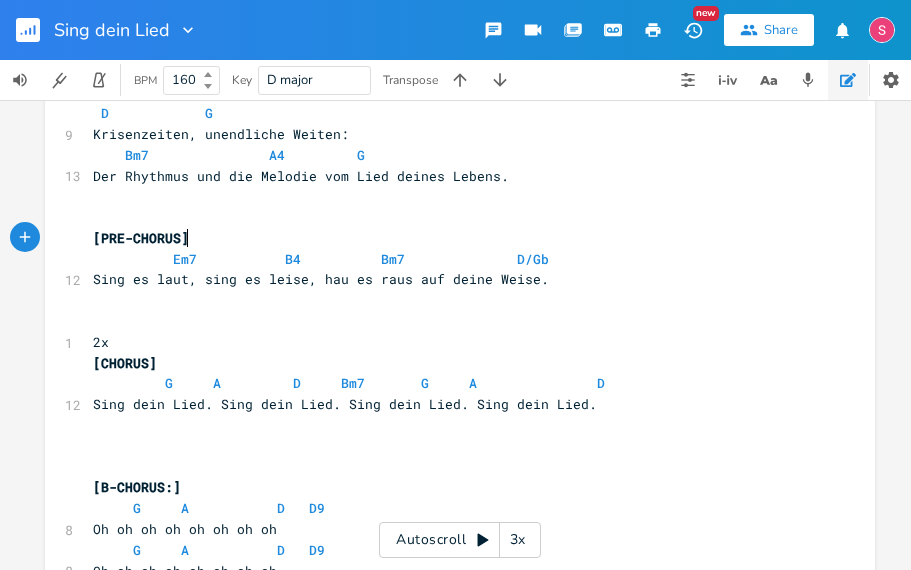 click on "[PRE-CHORUS]" at bounding box center [450, 238] 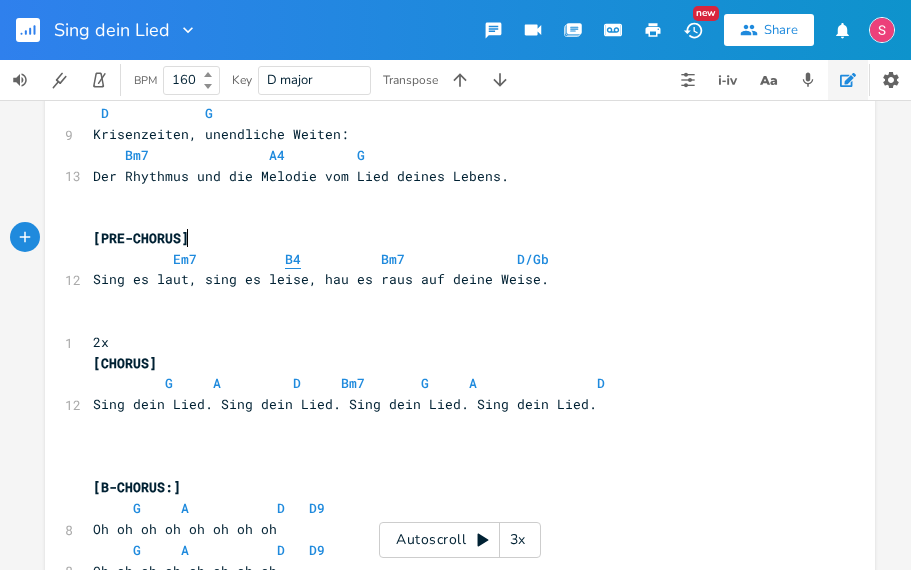 click on "B4" at bounding box center (293, 259) 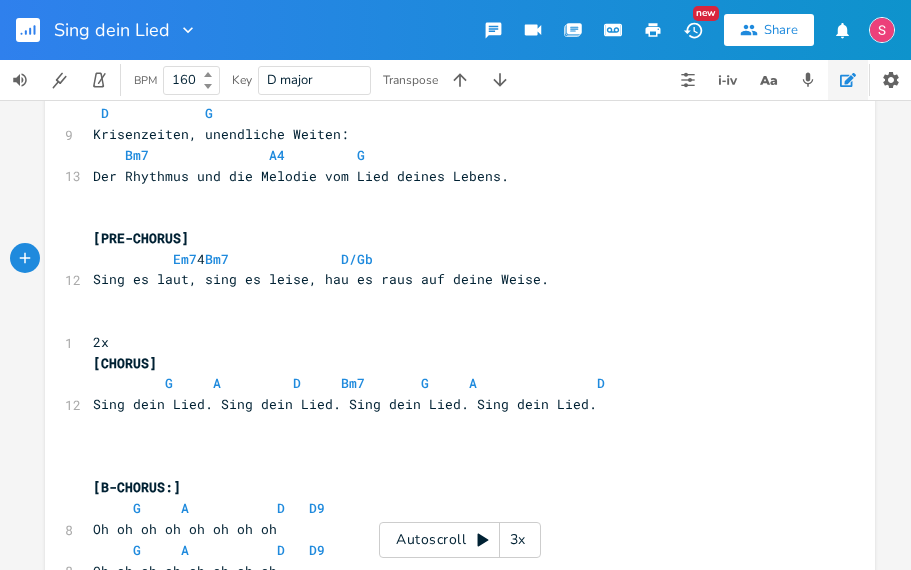 type on "A" 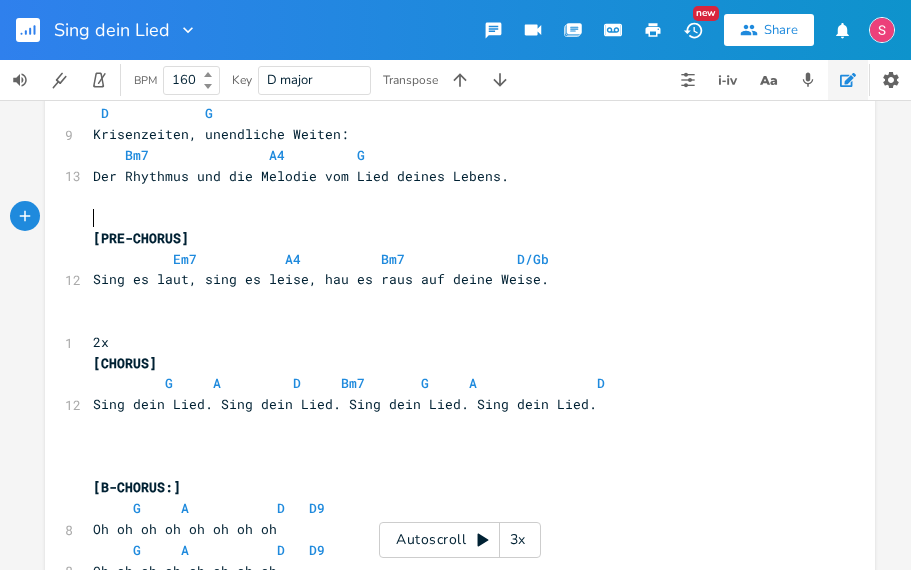 click on "​" at bounding box center (450, 217) 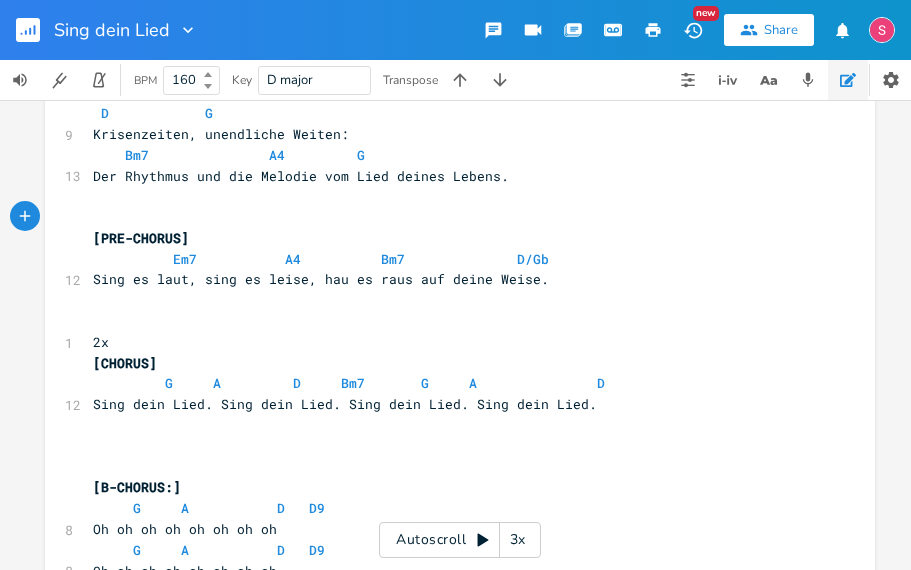 scroll, scrollTop: 620, scrollLeft: 0, axis: vertical 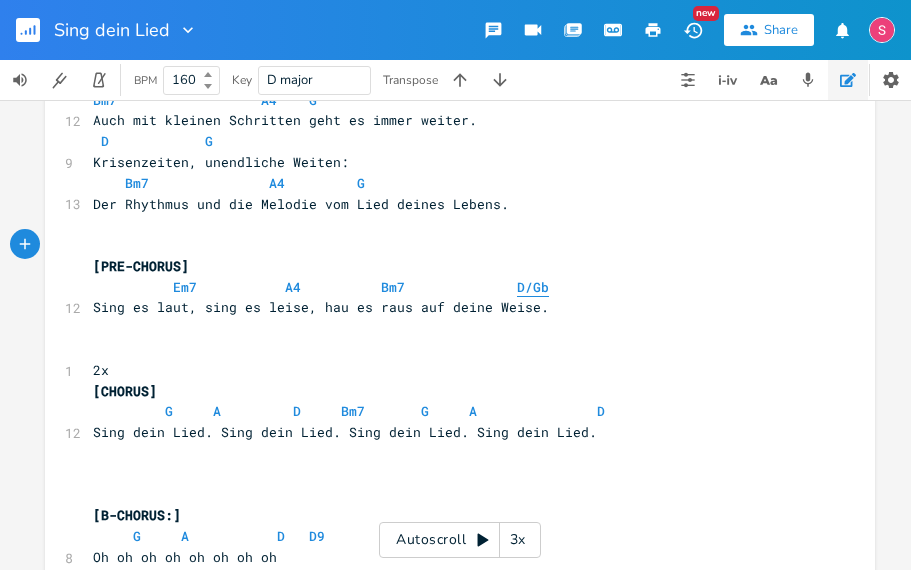click on "D/Gb" at bounding box center [533, 287] 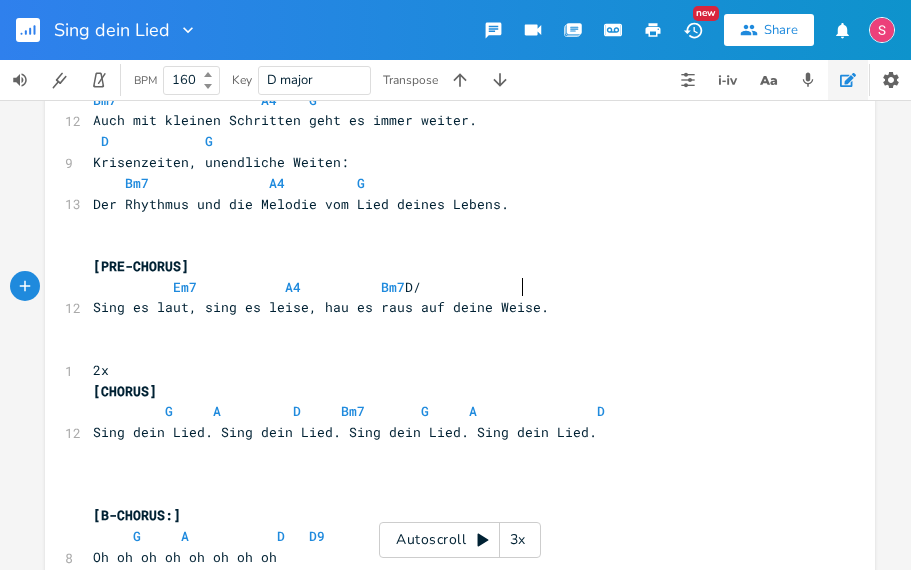 type on "A" 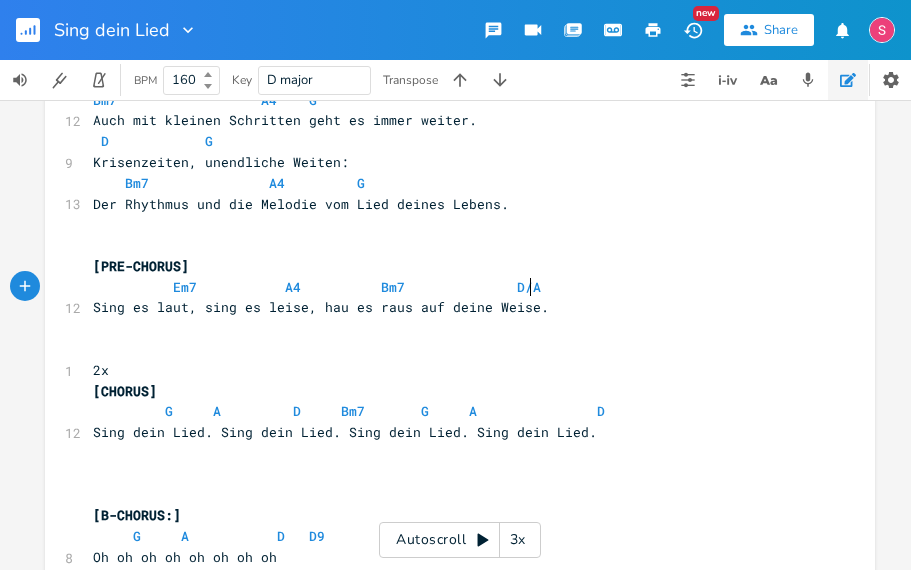 scroll, scrollTop: 7, scrollLeft: 0, axis: vertical 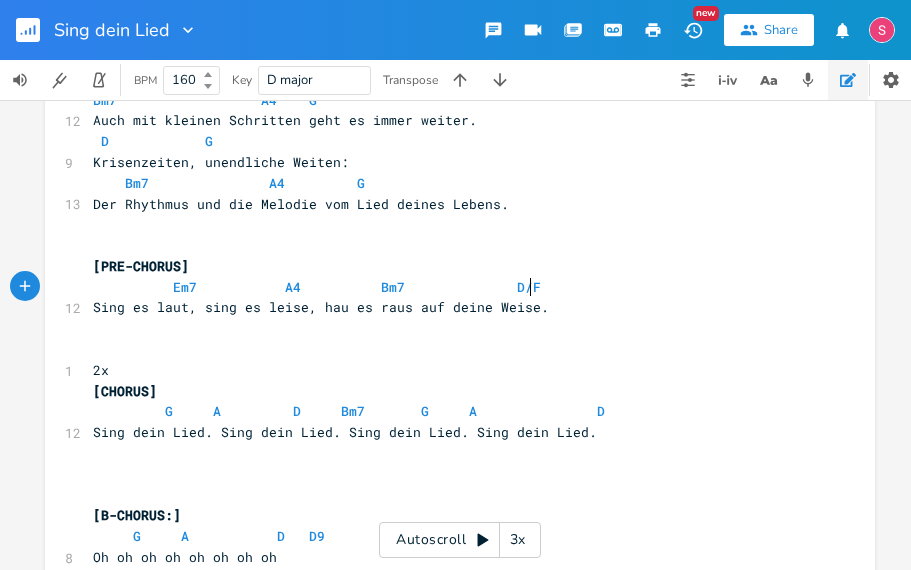type on "F#" 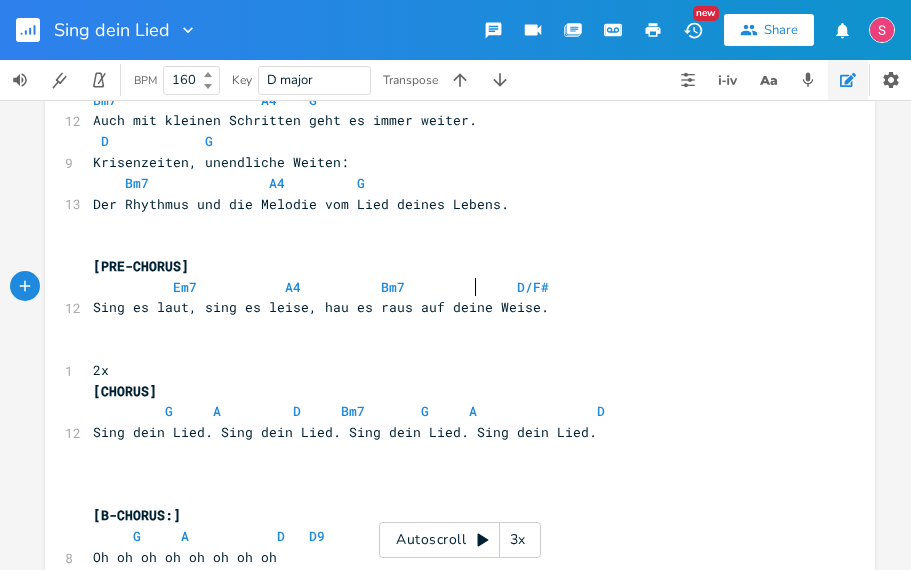 click on "Em7             A4            Bm7                D/F#" at bounding box center (450, 287) 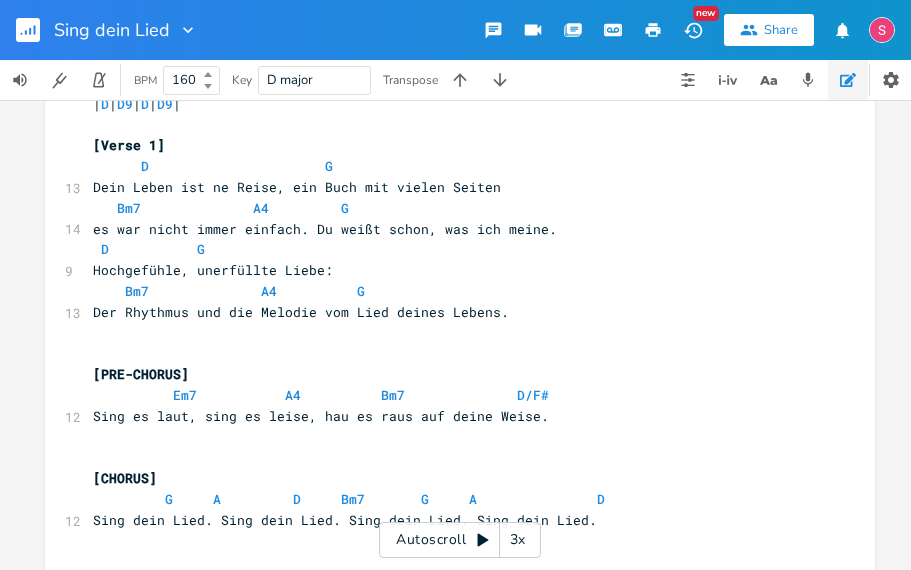 scroll, scrollTop: 17, scrollLeft: 0, axis: vertical 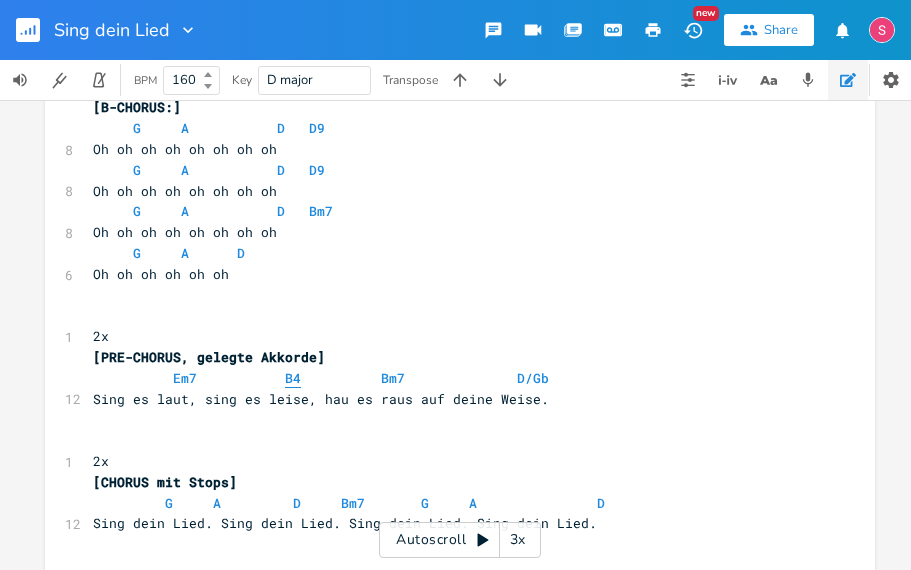 click on "B4" at bounding box center [293, 378] 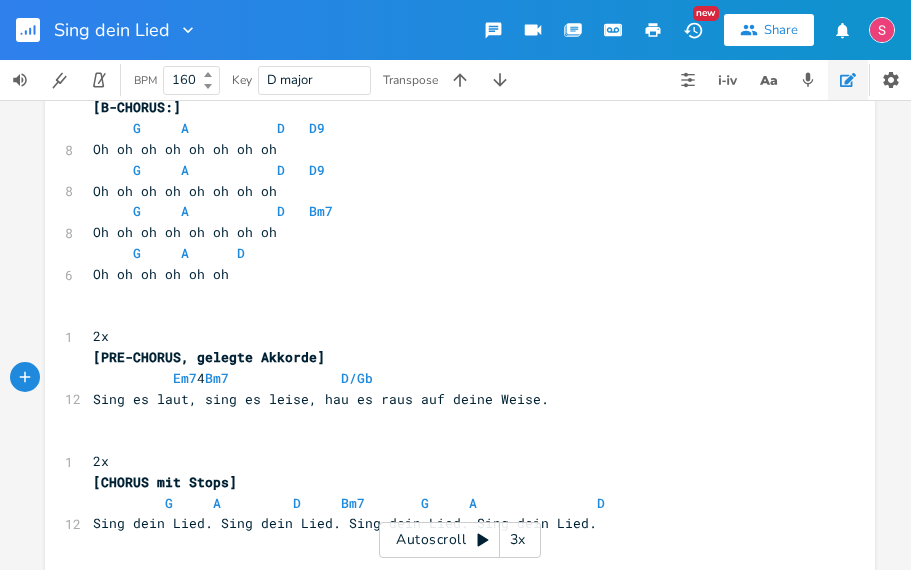 type on "A" 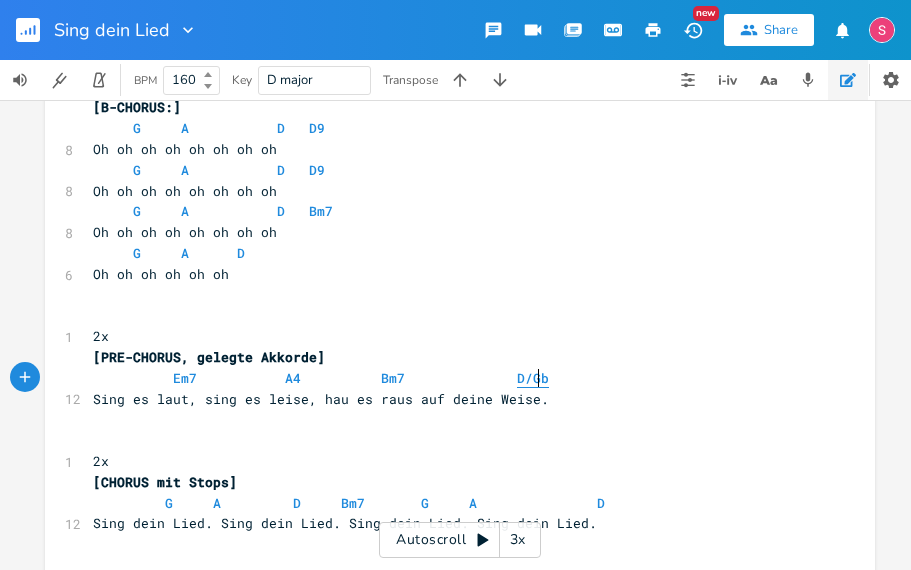 click on "D/Gb" at bounding box center (533, 378) 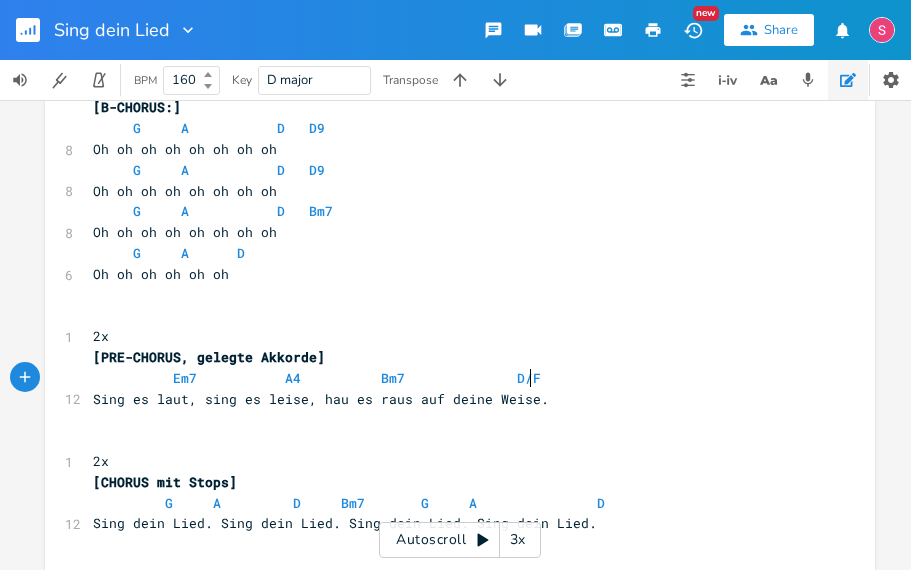 type on "F'" 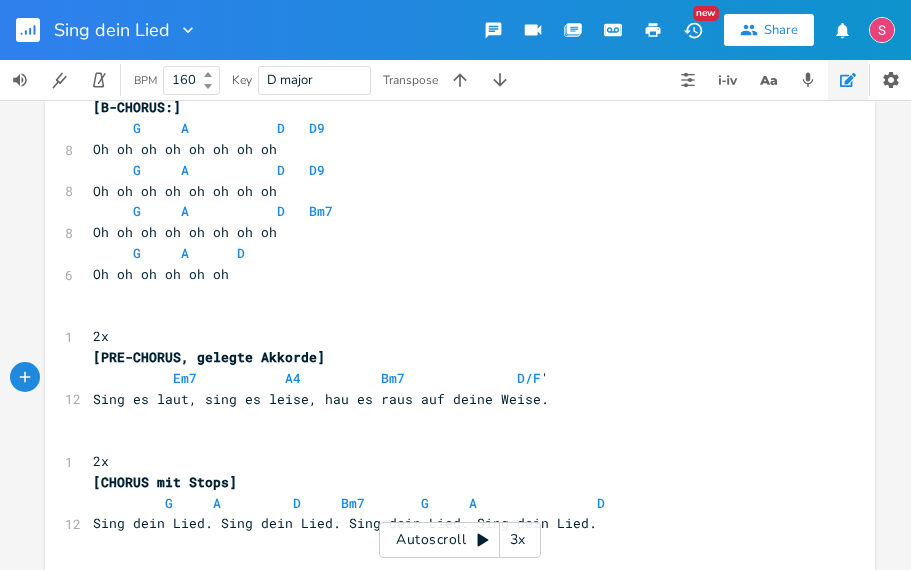 scroll, scrollTop: 7, scrollLeft: 0, axis: vertical 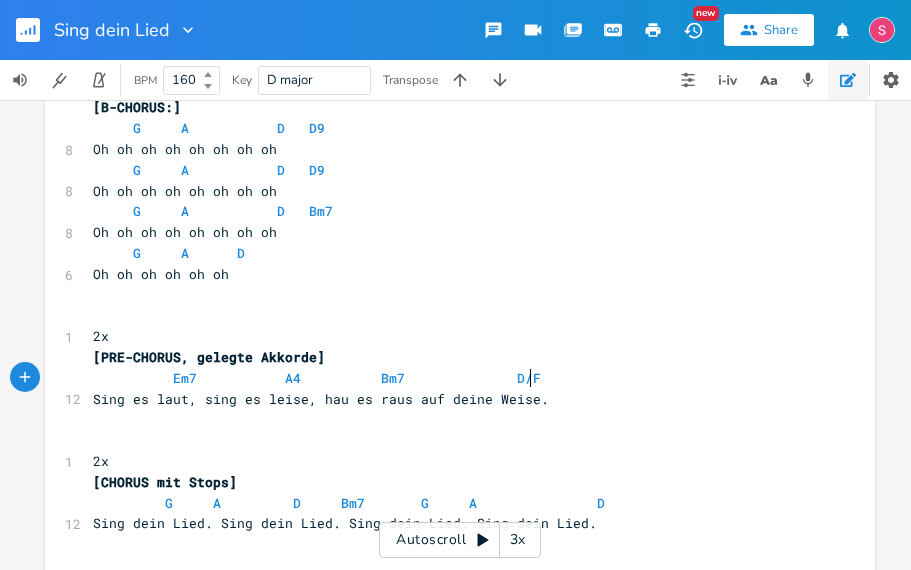 type on "#" 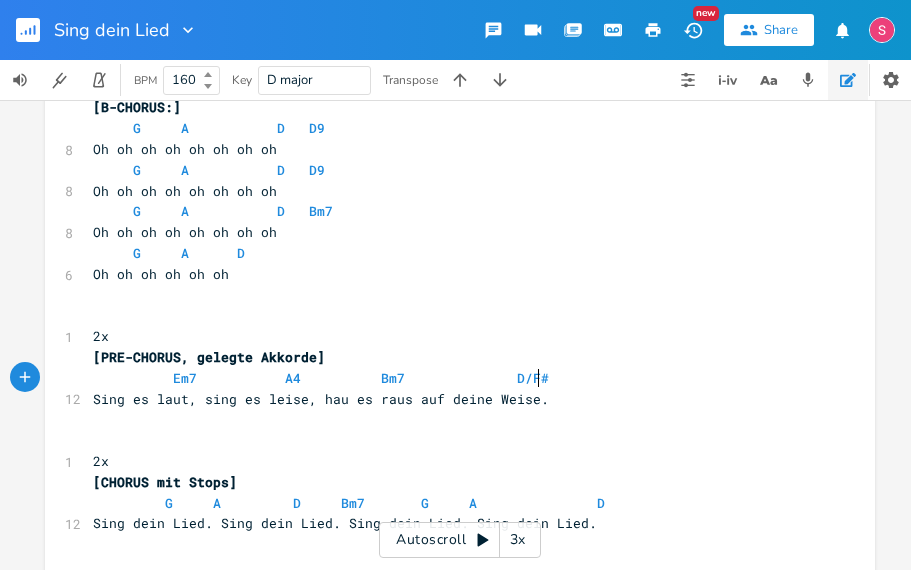 type 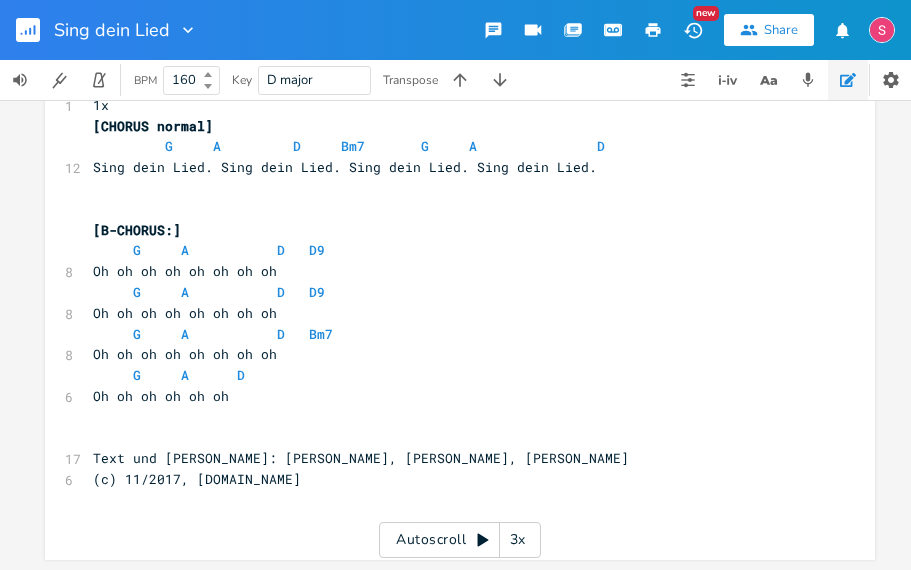 scroll, scrollTop: 1511, scrollLeft: 0, axis: vertical 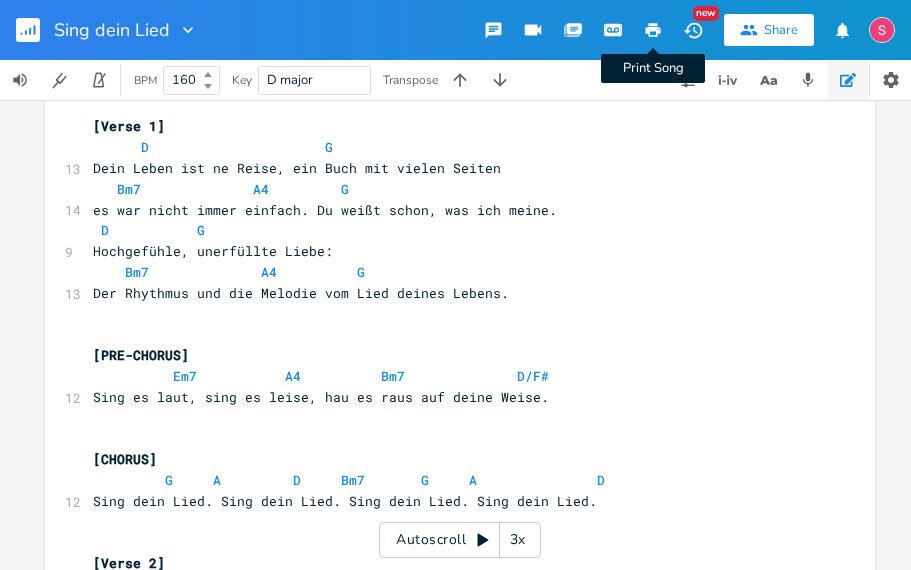 click 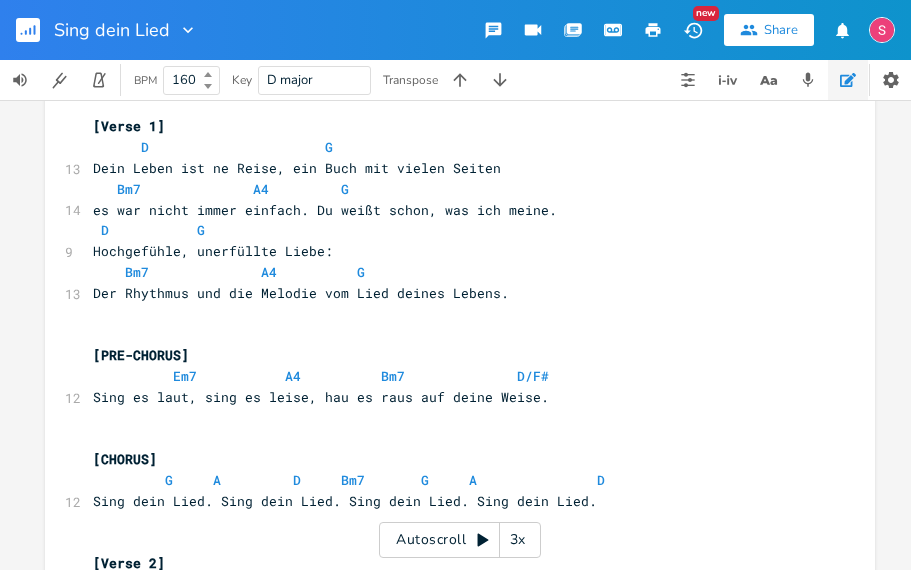 scroll, scrollTop: 0, scrollLeft: 0, axis: both 